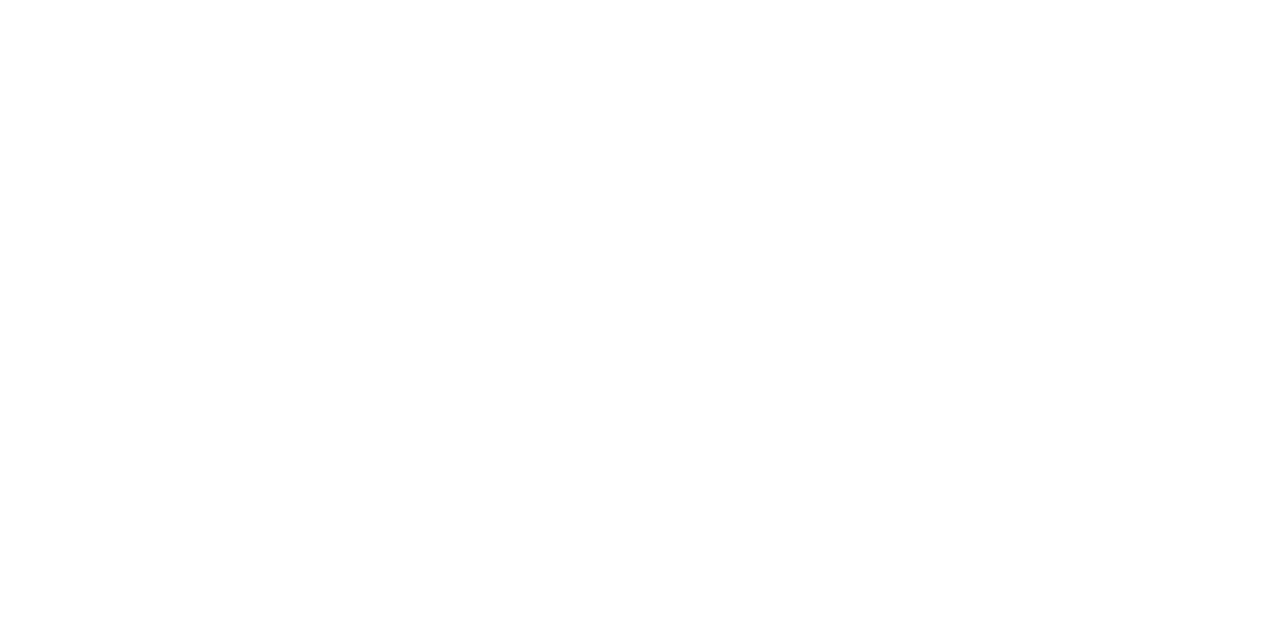 scroll, scrollTop: 0, scrollLeft: 0, axis: both 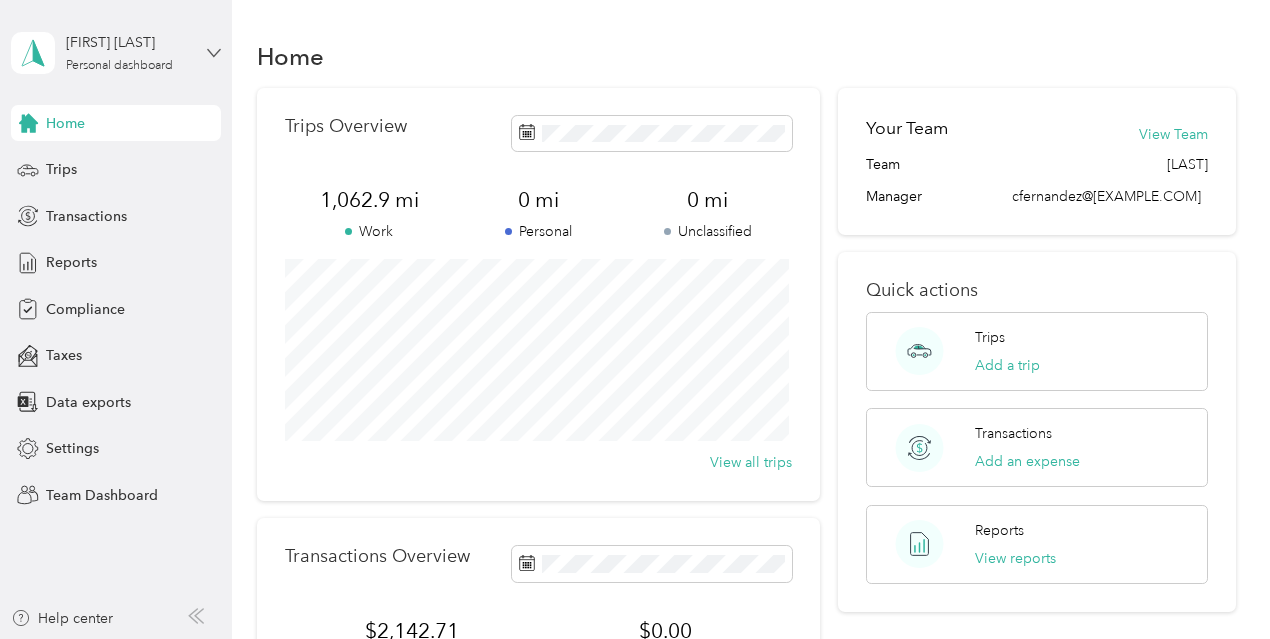 click 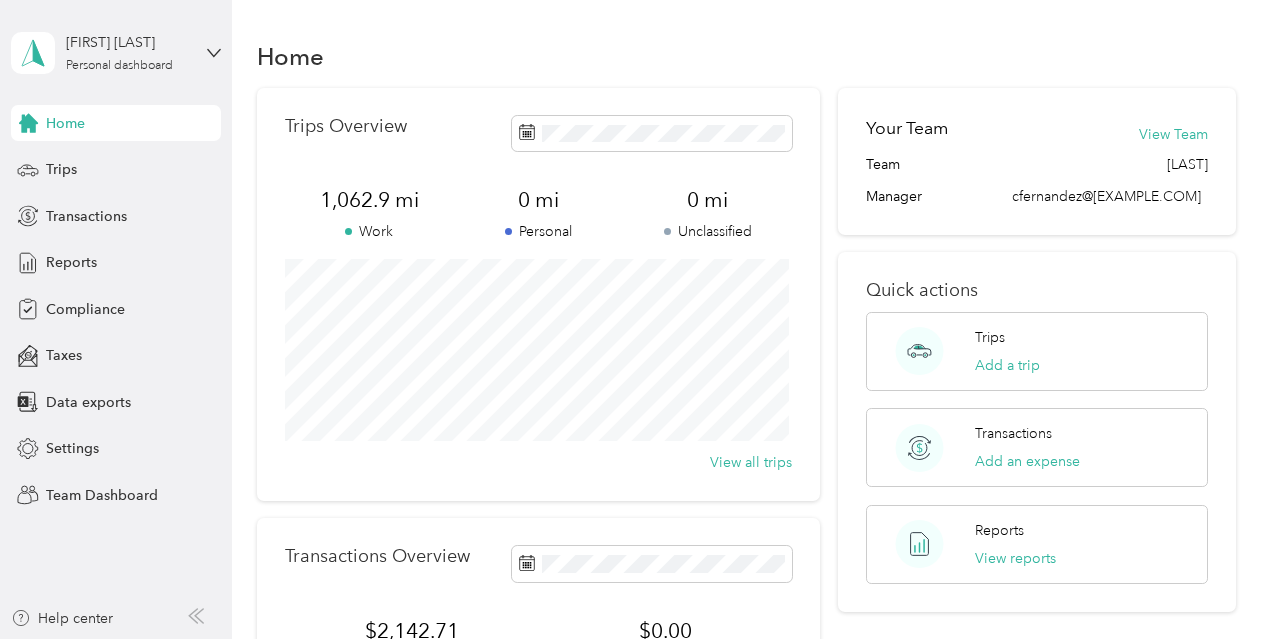 click on "Team dashboard" at bounding box center (197, 164) 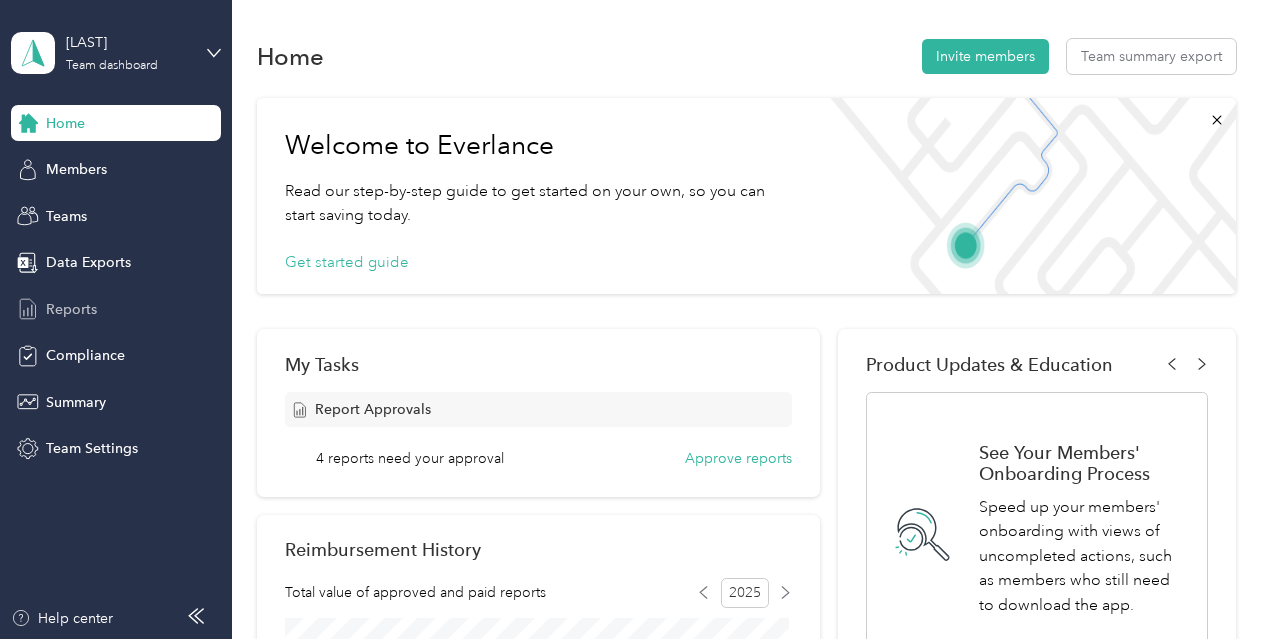 click on "Reports" at bounding box center (71, 309) 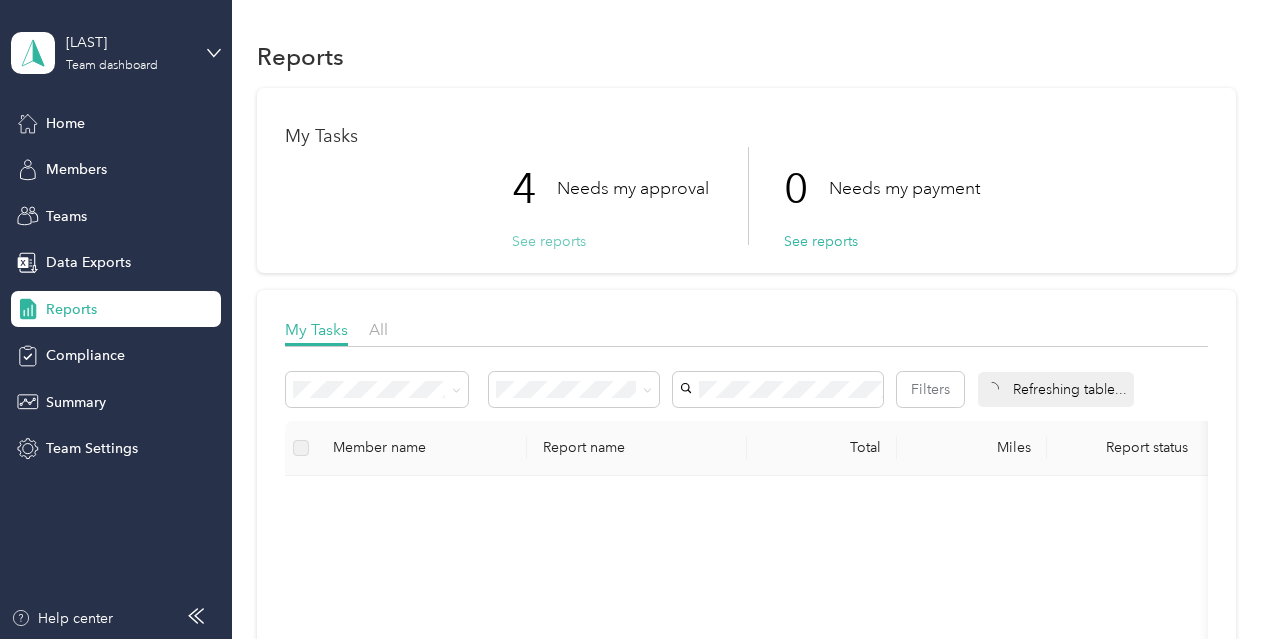 click on "See reports" at bounding box center (549, 241) 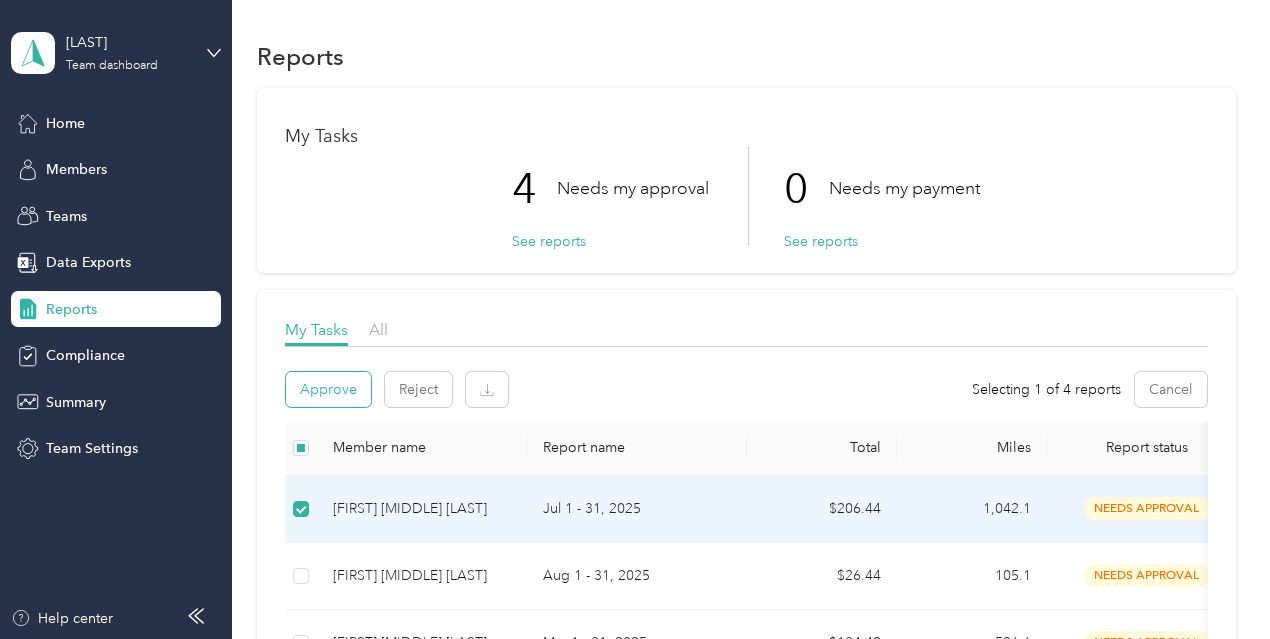 click on "Approve" at bounding box center (328, 389) 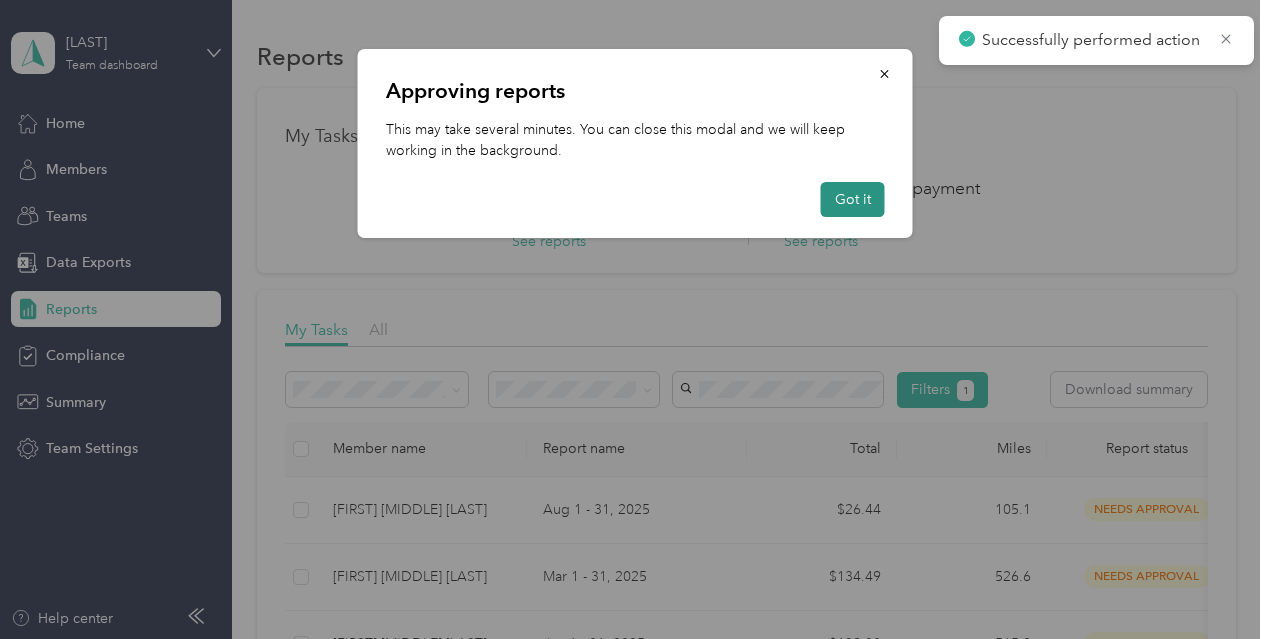 click on "Got it" at bounding box center (853, 199) 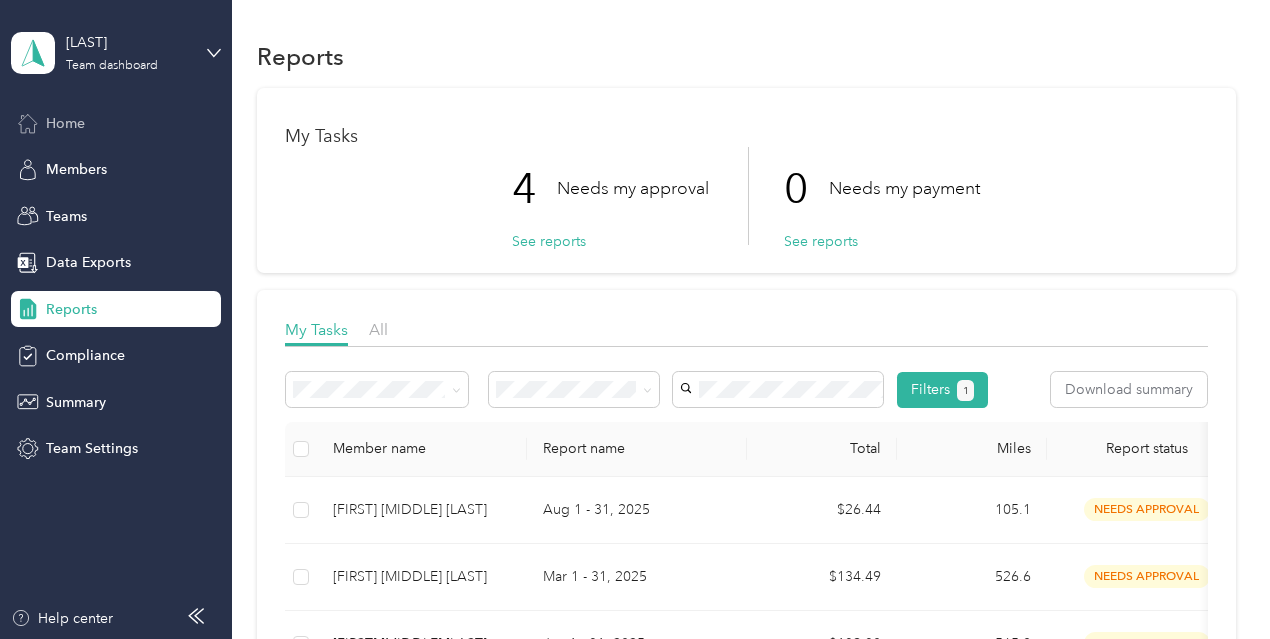 click on "Home" at bounding box center (65, 123) 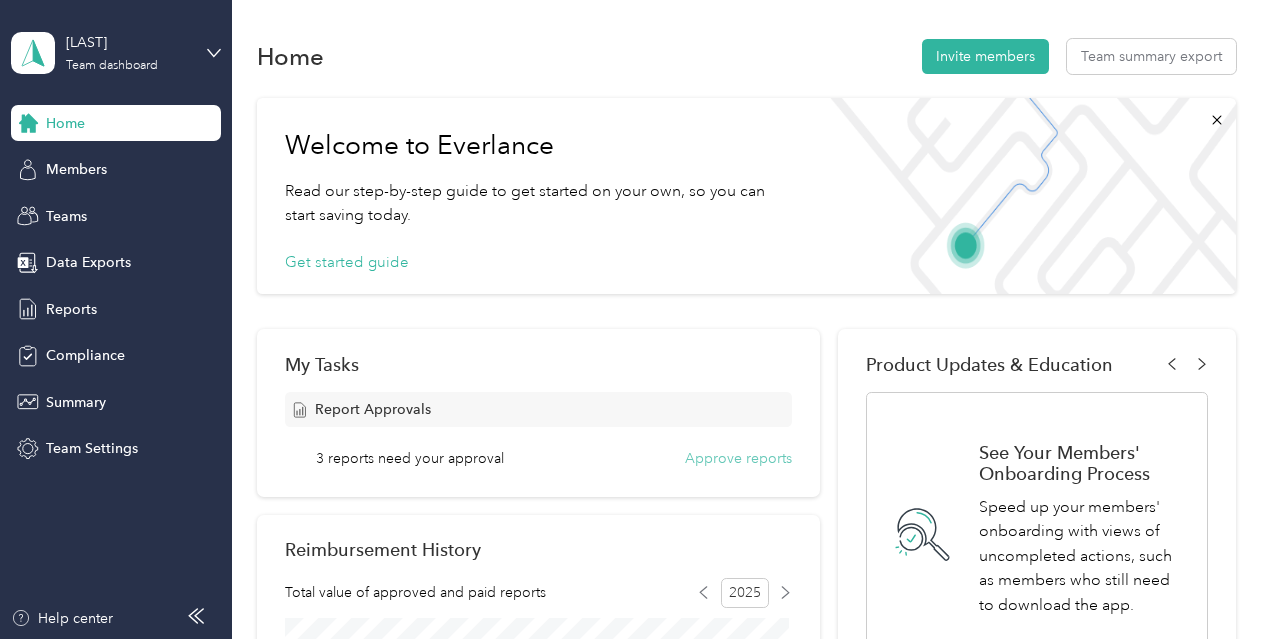 click on "Approve reports" at bounding box center [738, 458] 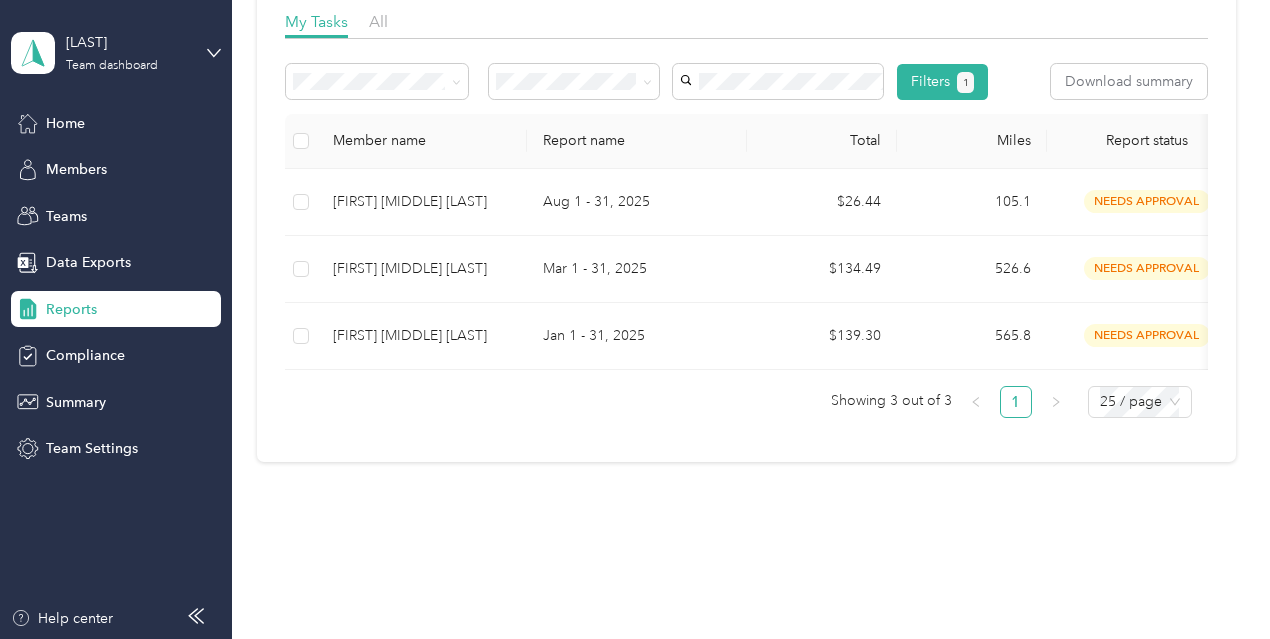 scroll, scrollTop: 352, scrollLeft: 0, axis: vertical 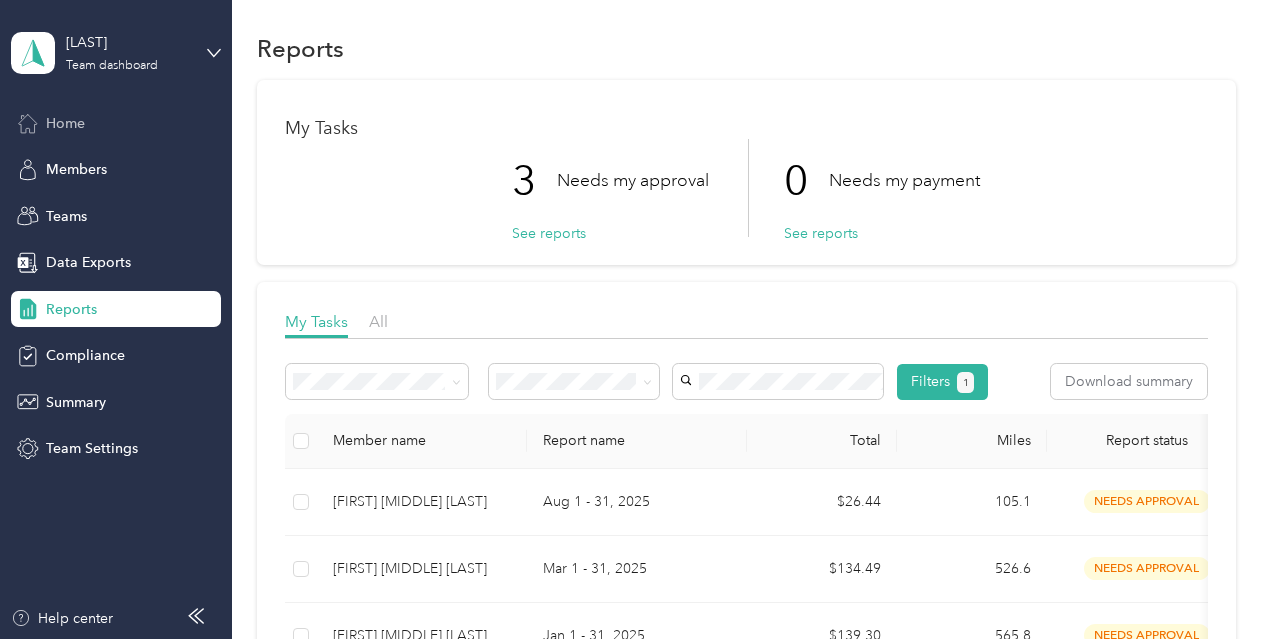 click on "Home" at bounding box center [65, 123] 